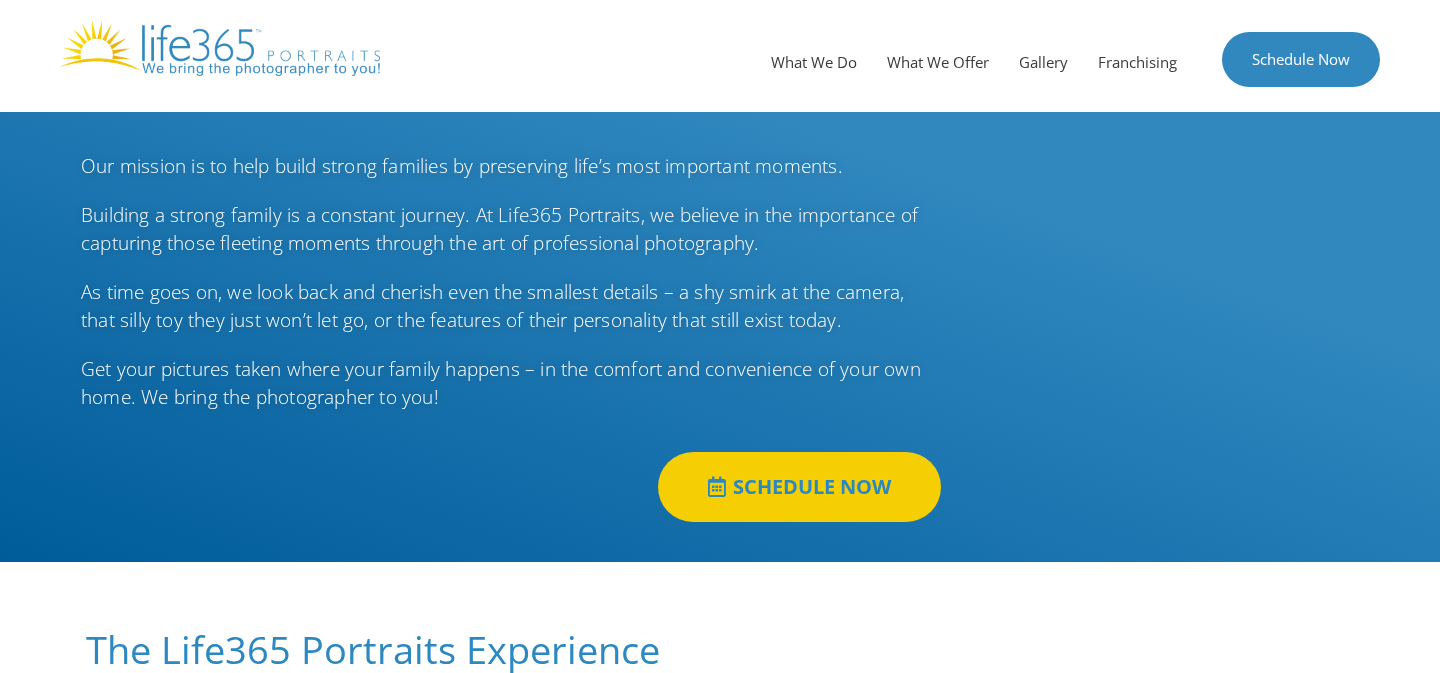 scroll, scrollTop: 0, scrollLeft: 0, axis: both 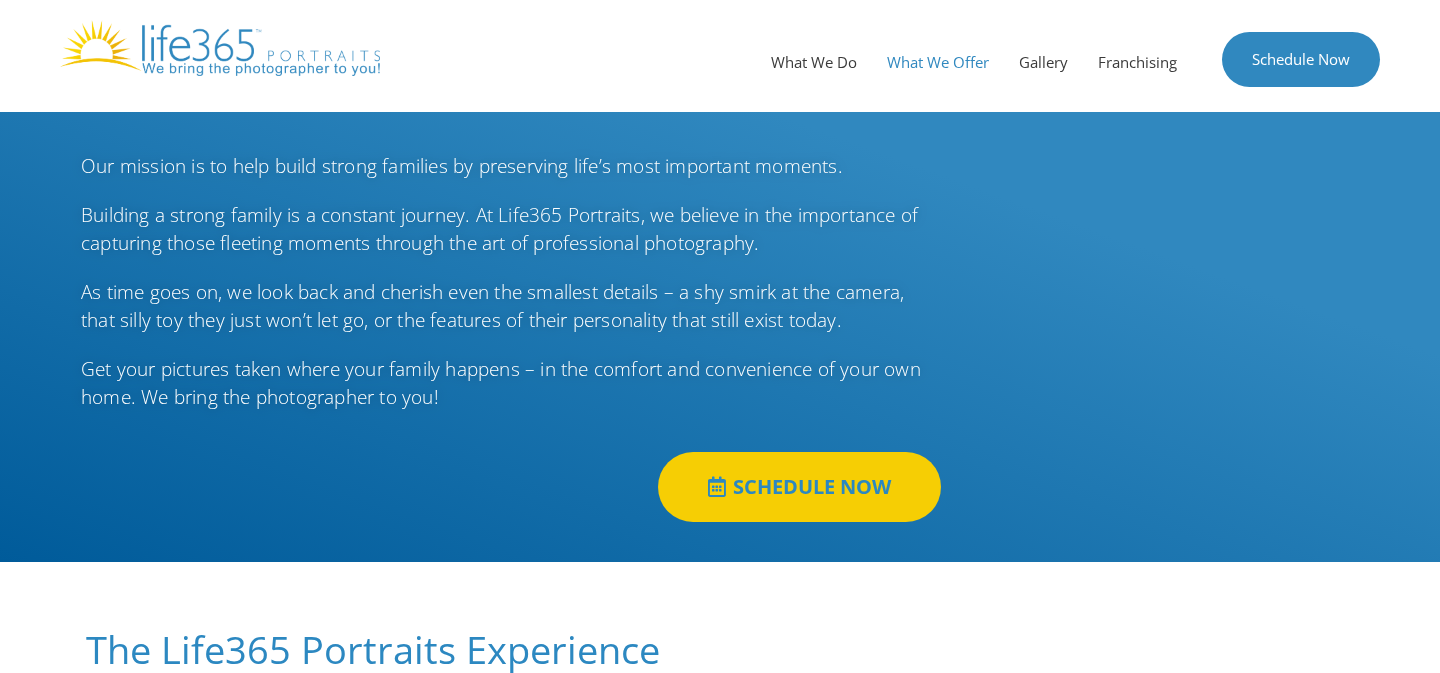 click on "What We Offer" at bounding box center (938, 62) 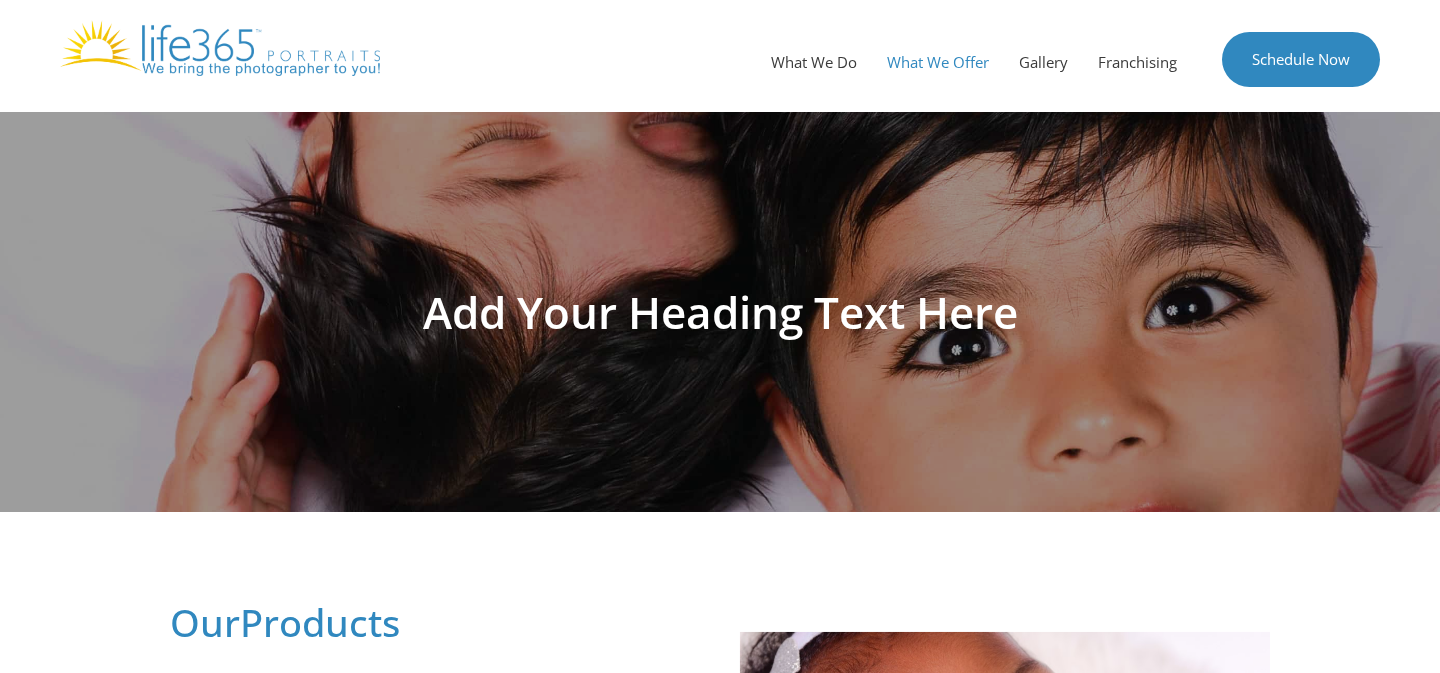 scroll, scrollTop: 0, scrollLeft: 0, axis: both 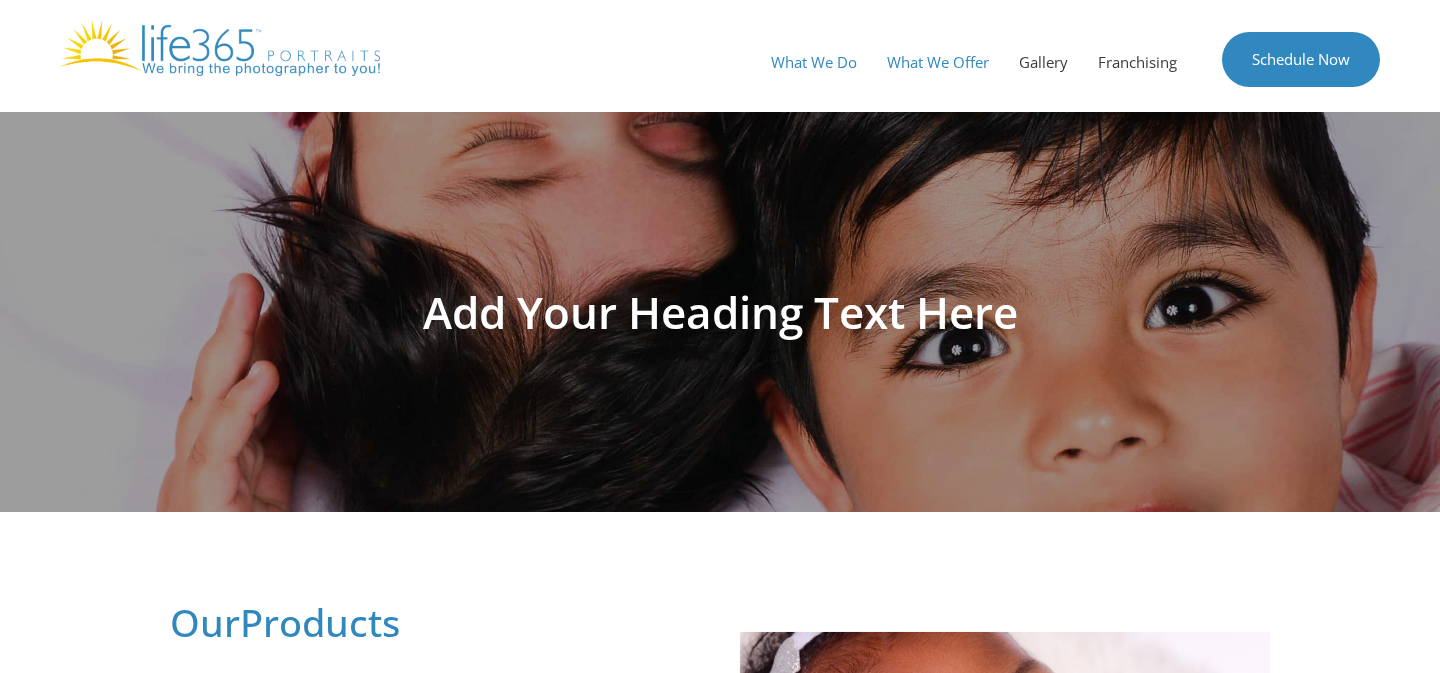 click on "What We Do" at bounding box center [814, 62] 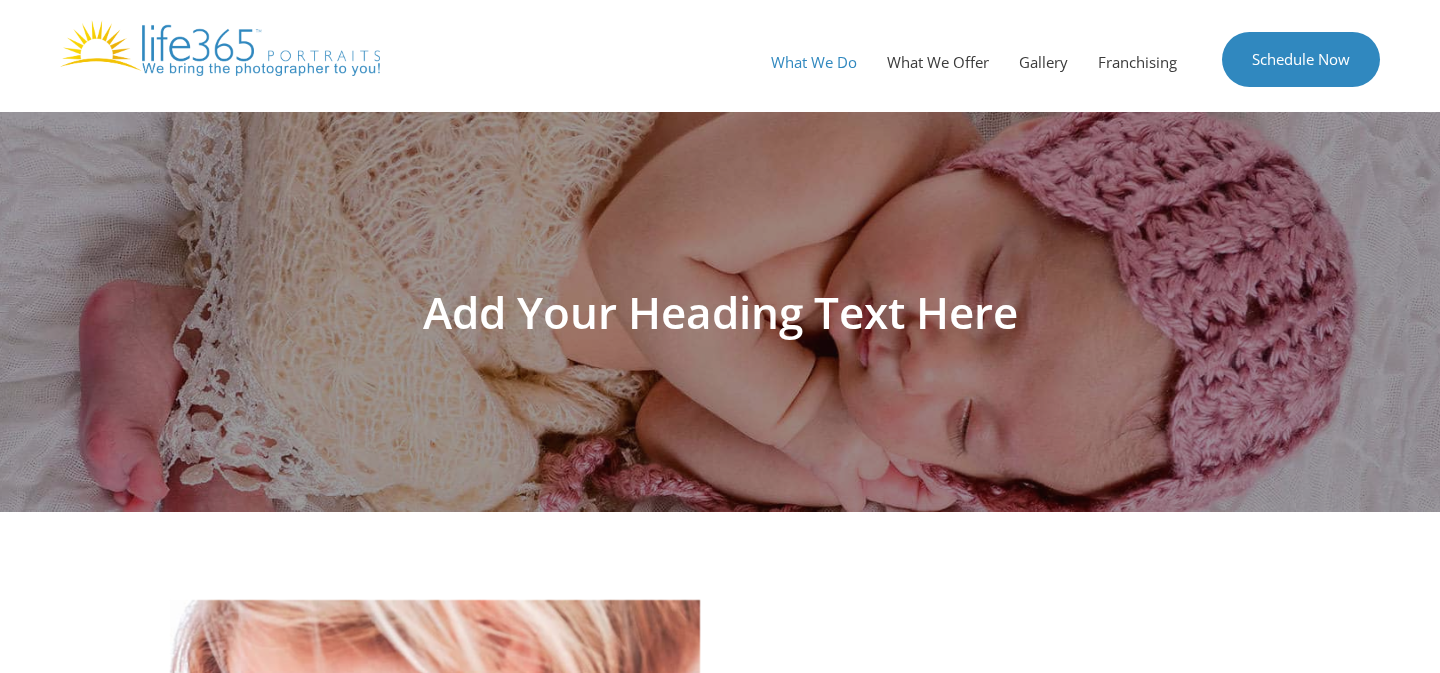 scroll, scrollTop: 0, scrollLeft: 0, axis: both 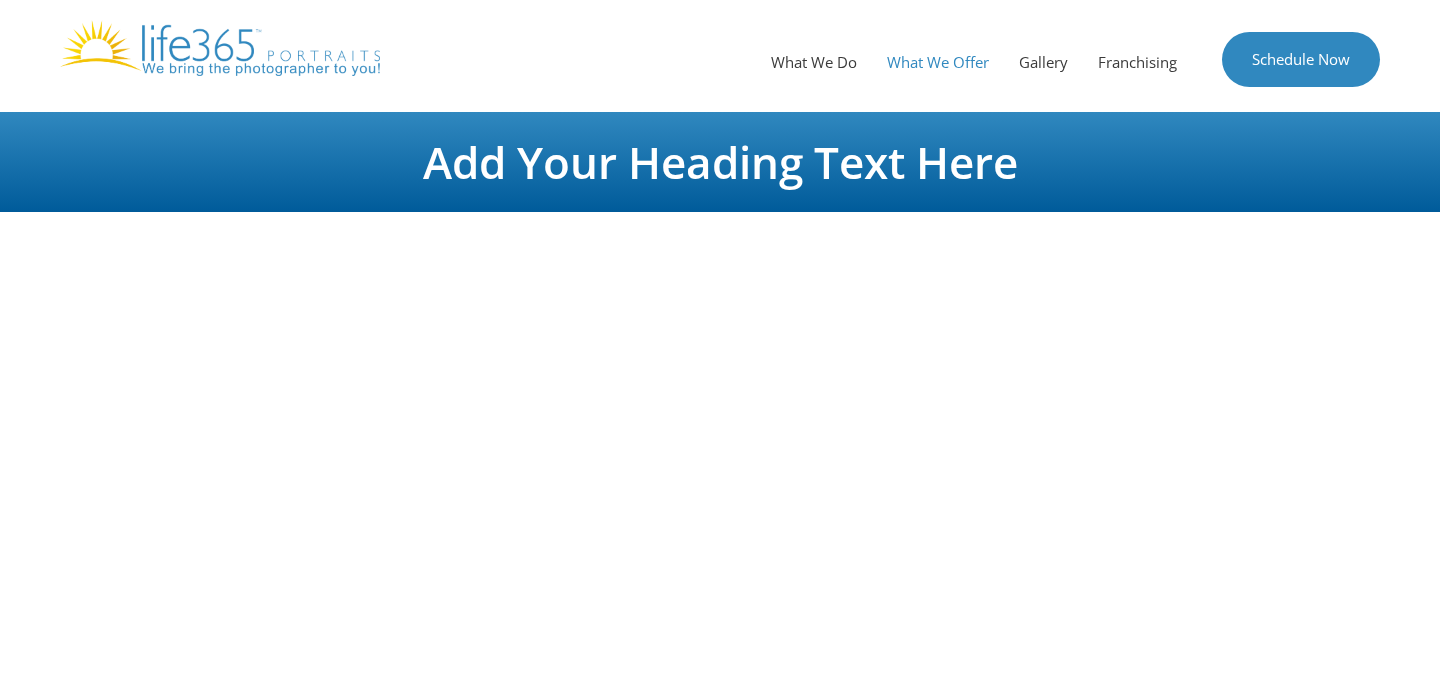 click on "What We Offer" at bounding box center [938, 62] 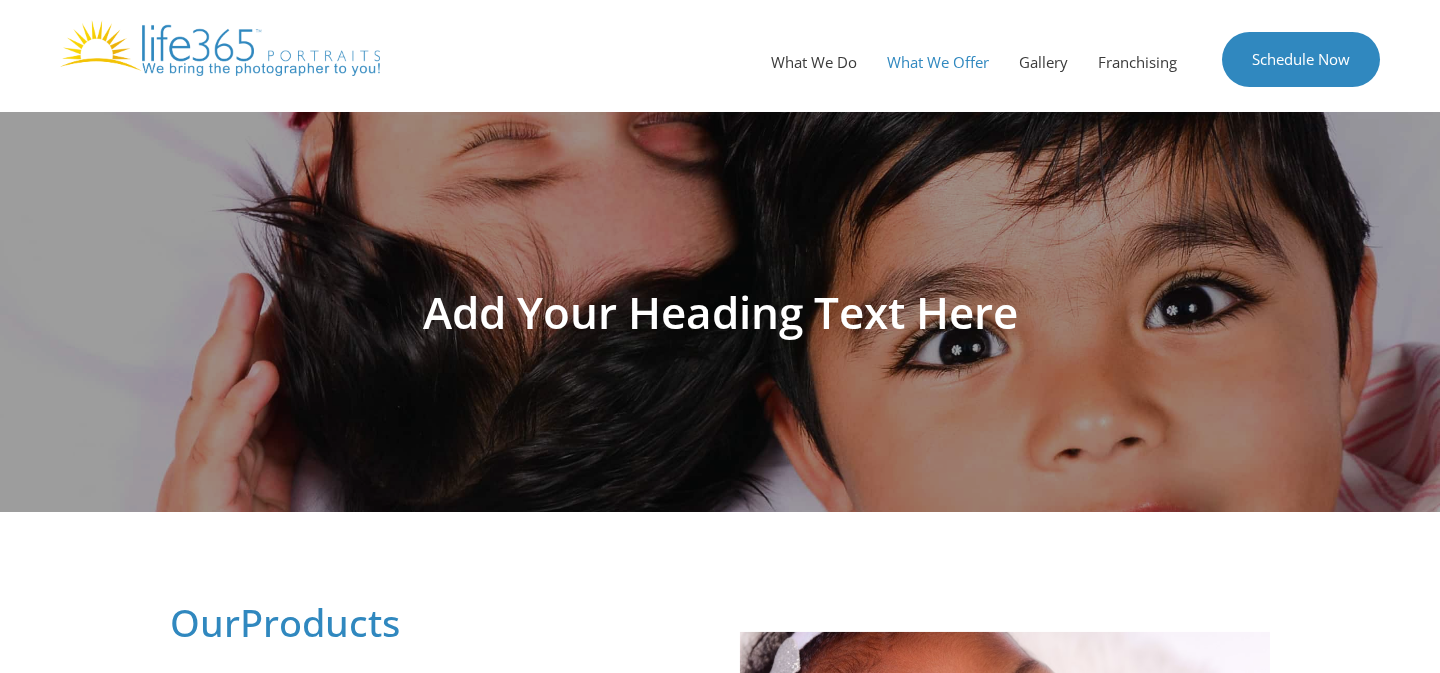 scroll, scrollTop: 0, scrollLeft: 0, axis: both 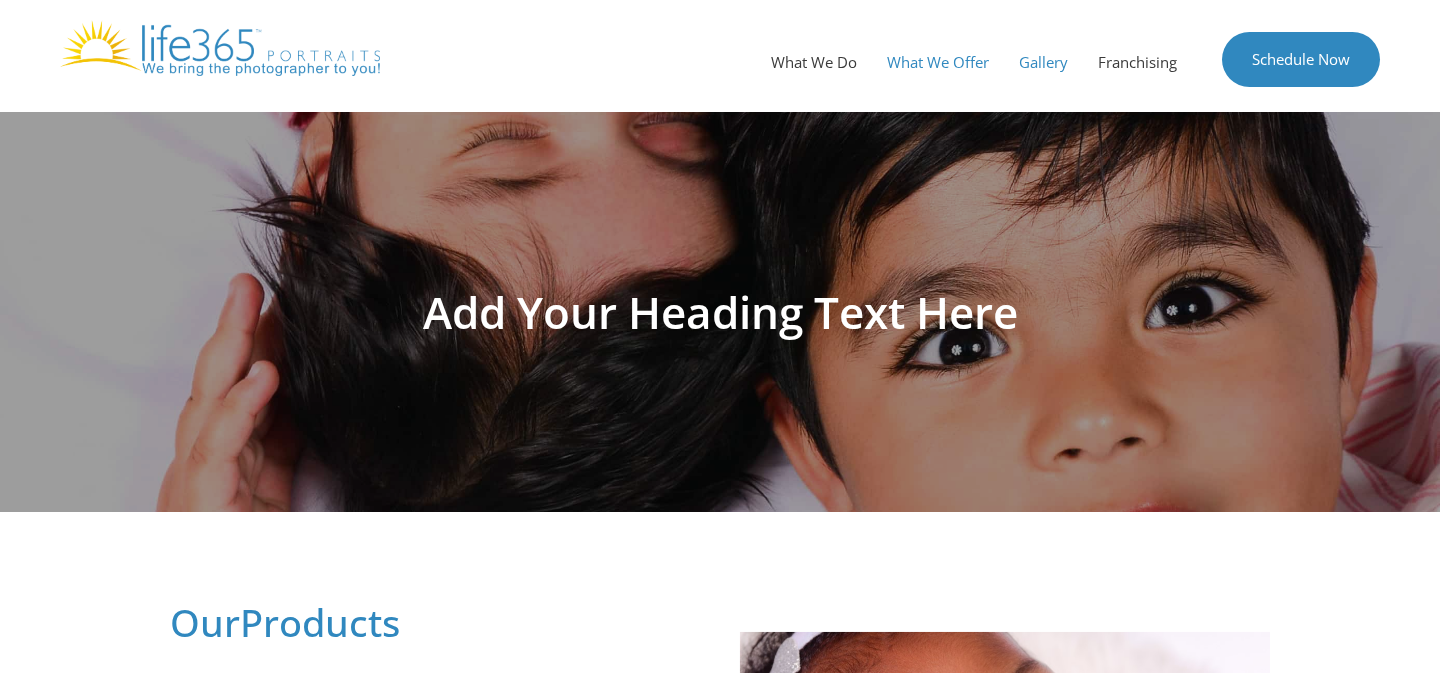 click on "Gallery" at bounding box center (1043, 62) 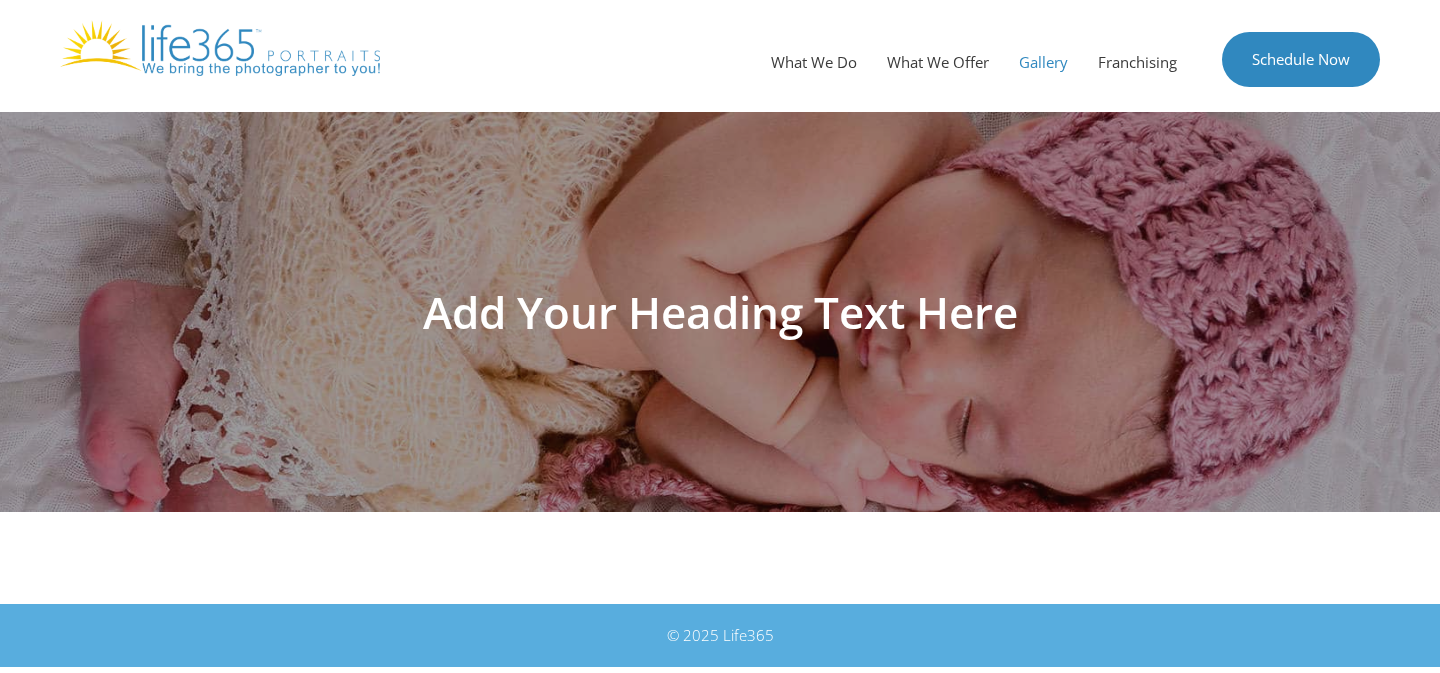 scroll, scrollTop: 0, scrollLeft: 0, axis: both 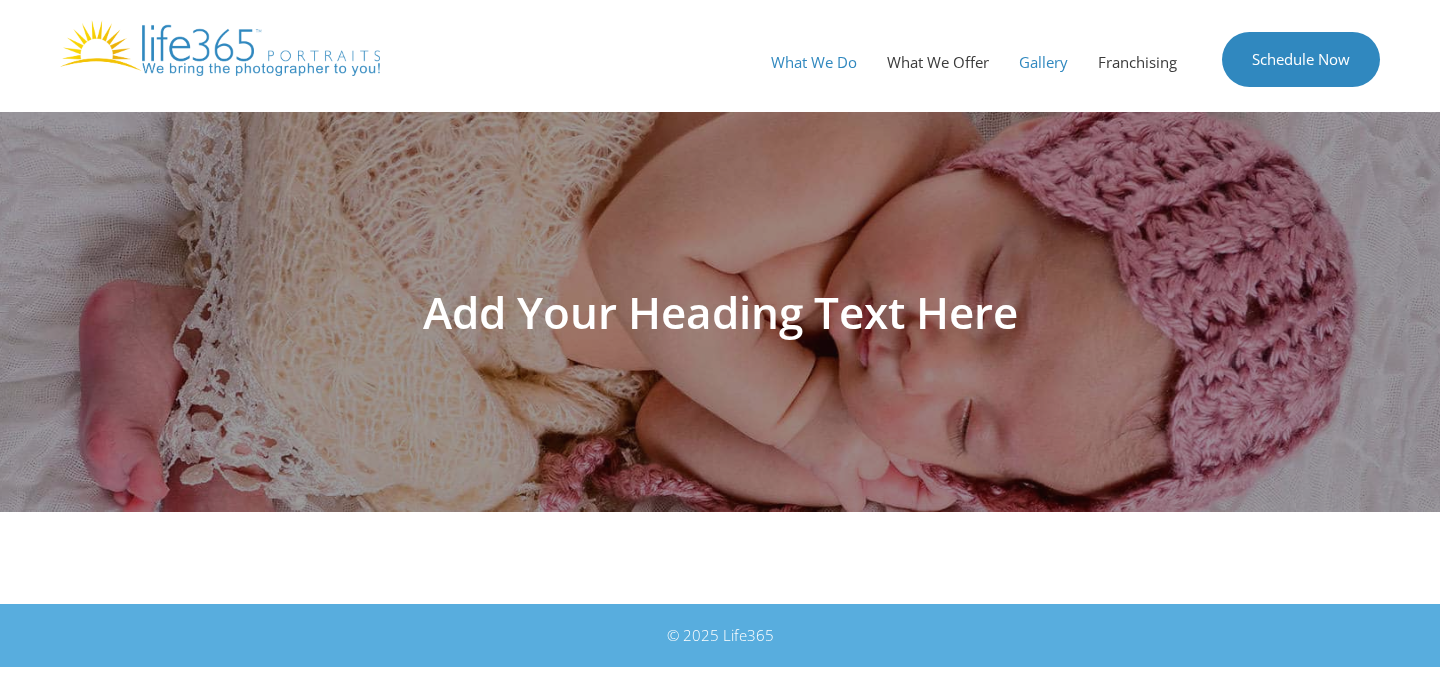 click on "What We Do" at bounding box center [814, 62] 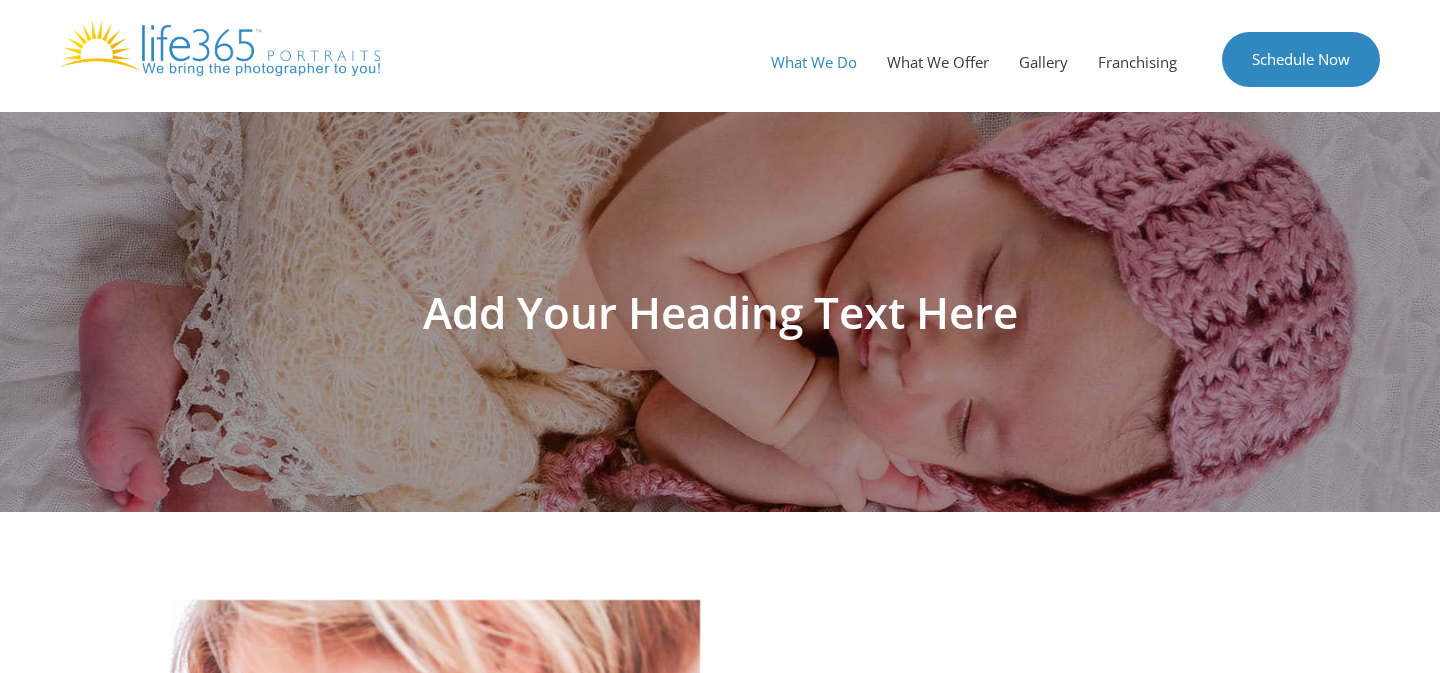 scroll, scrollTop: 0, scrollLeft: 0, axis: both 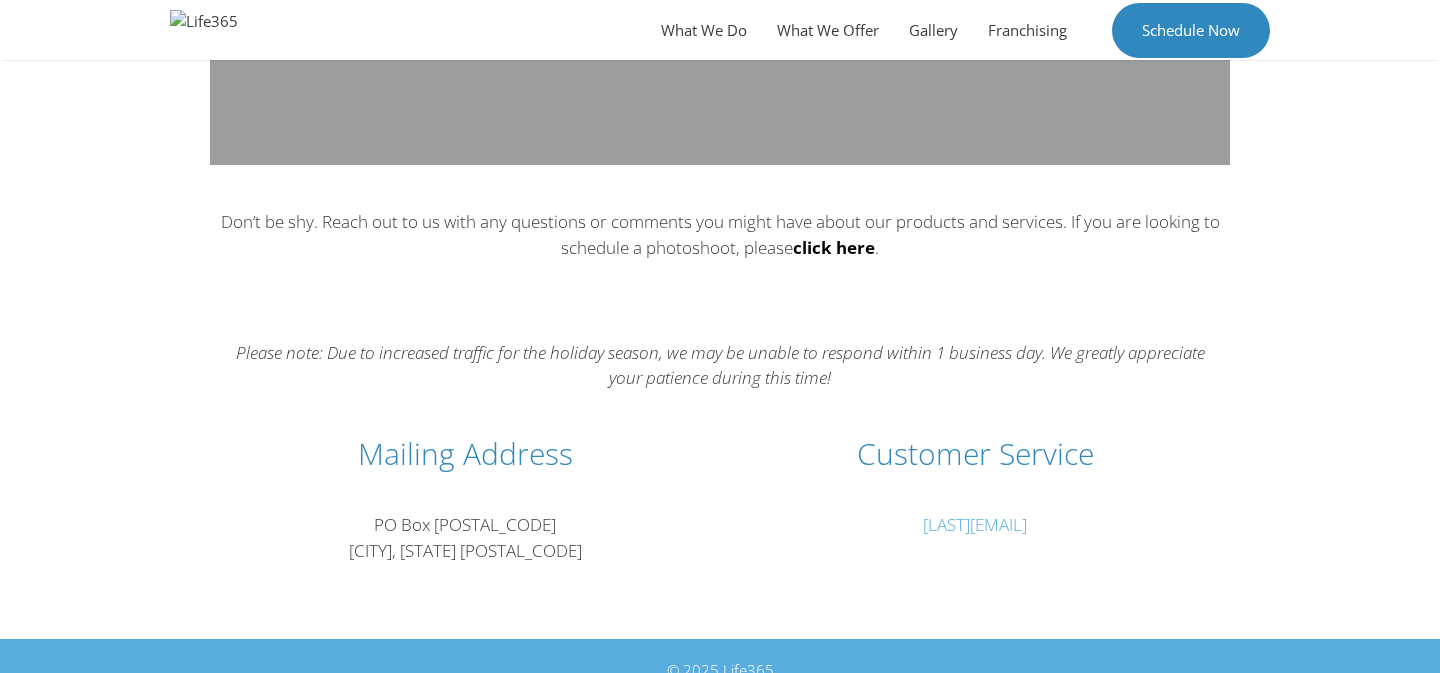 click on "click here" at bounding box center [834, 247] 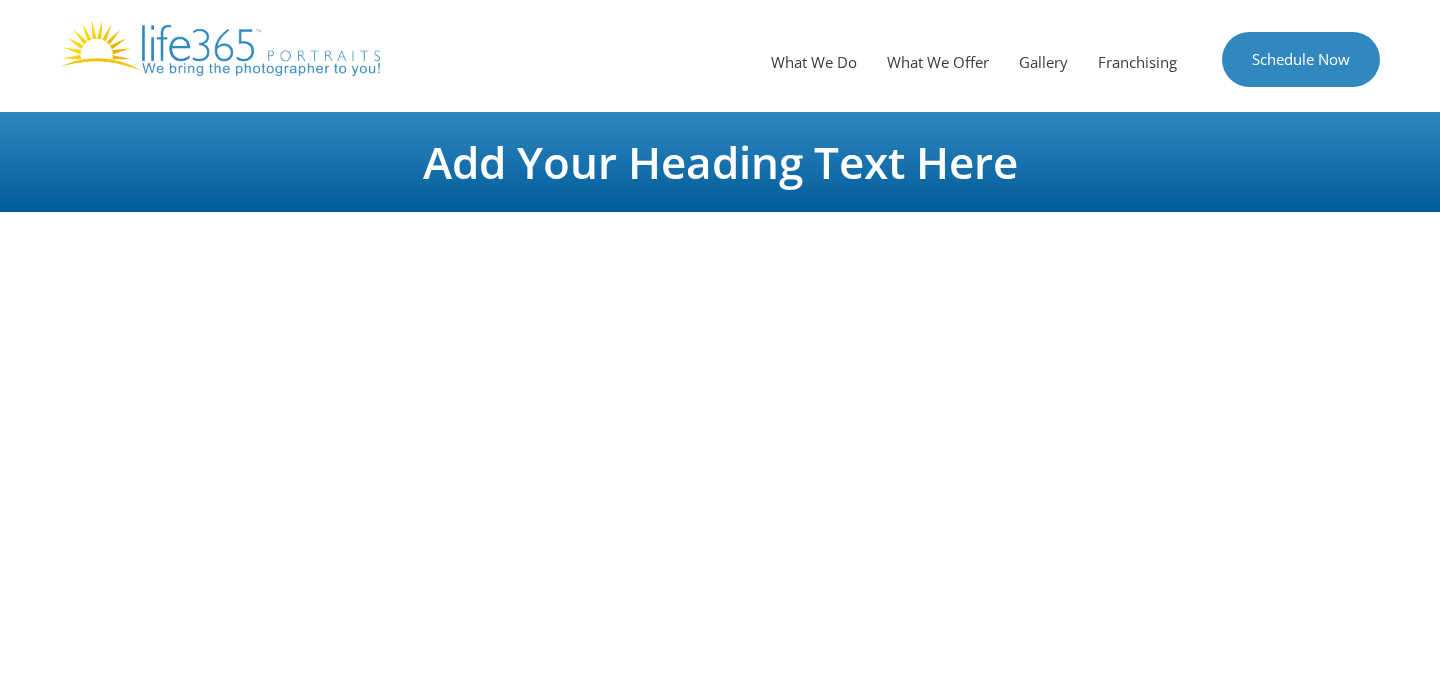 scroll, scrollTop: 0, scrollLeft: 0, axis: both 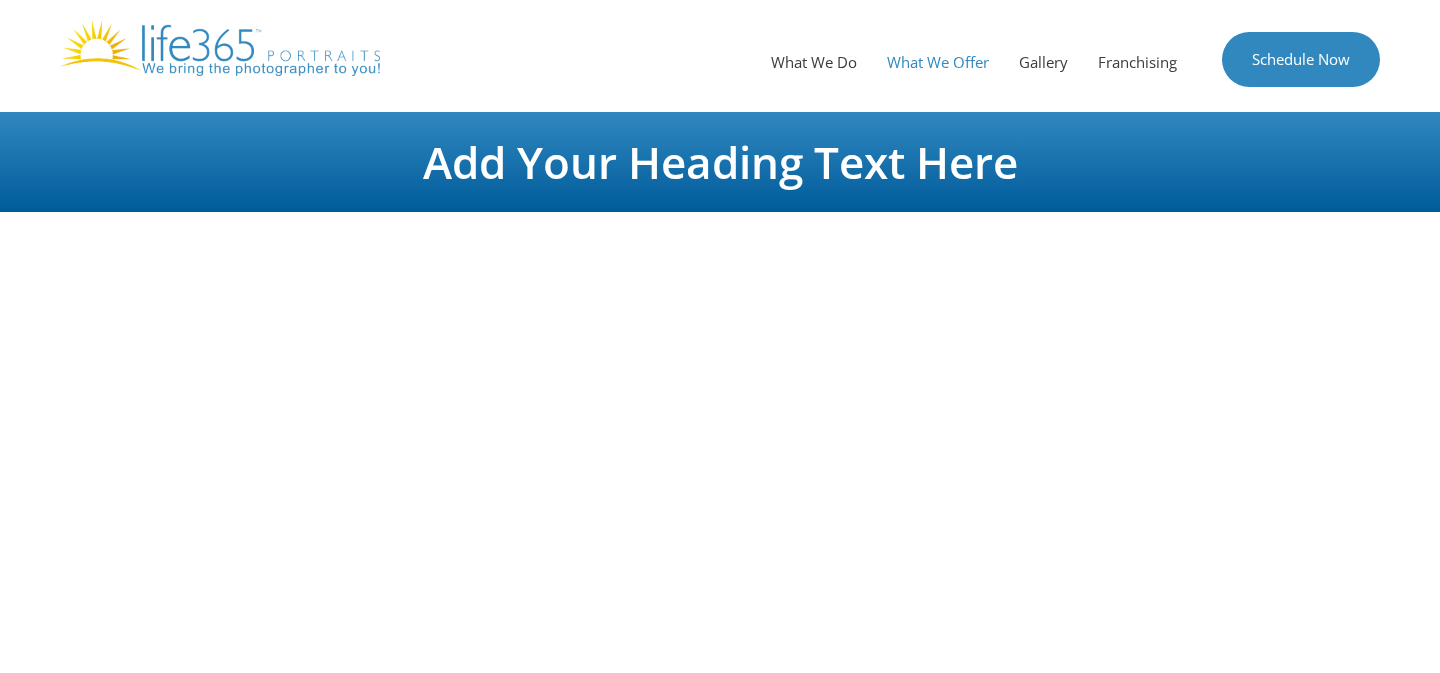click on "What We Offer" at bounding box center (938, 62) 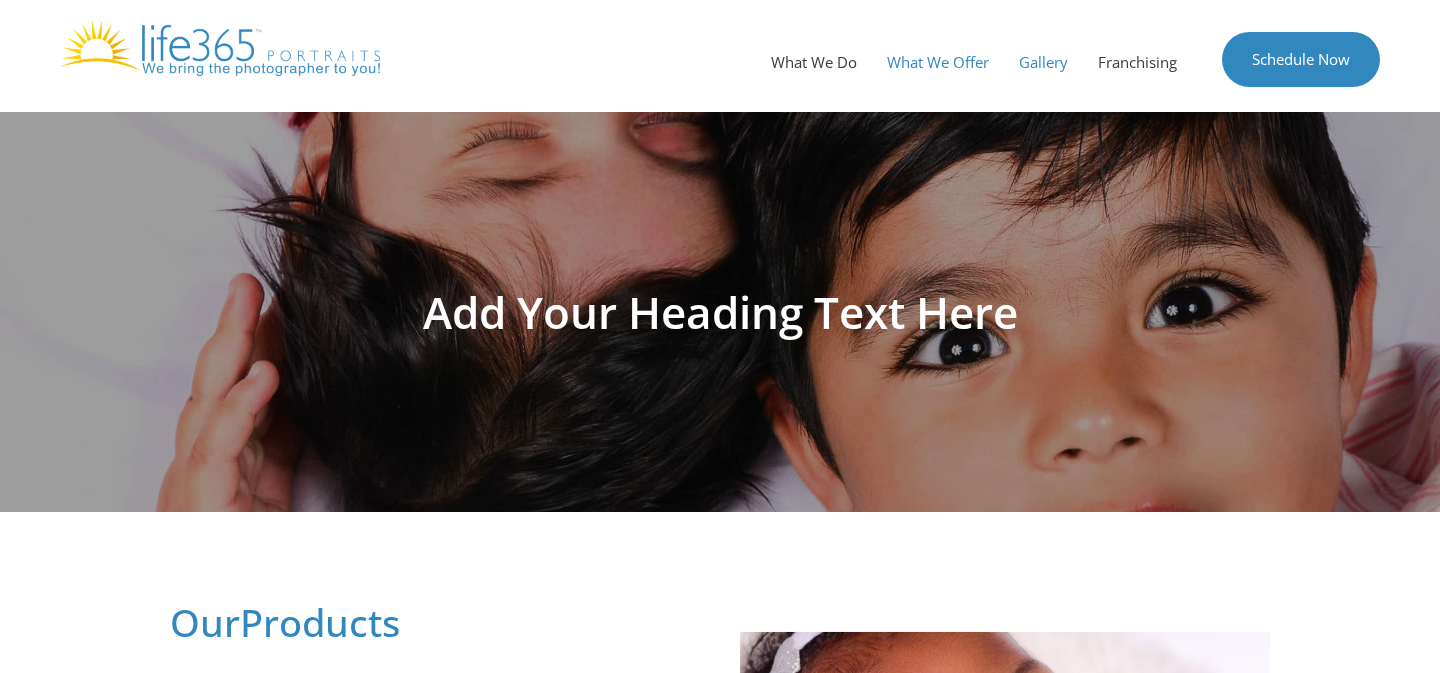 scroll, scrollTop: 0, scrollLeft: 0, axis: both 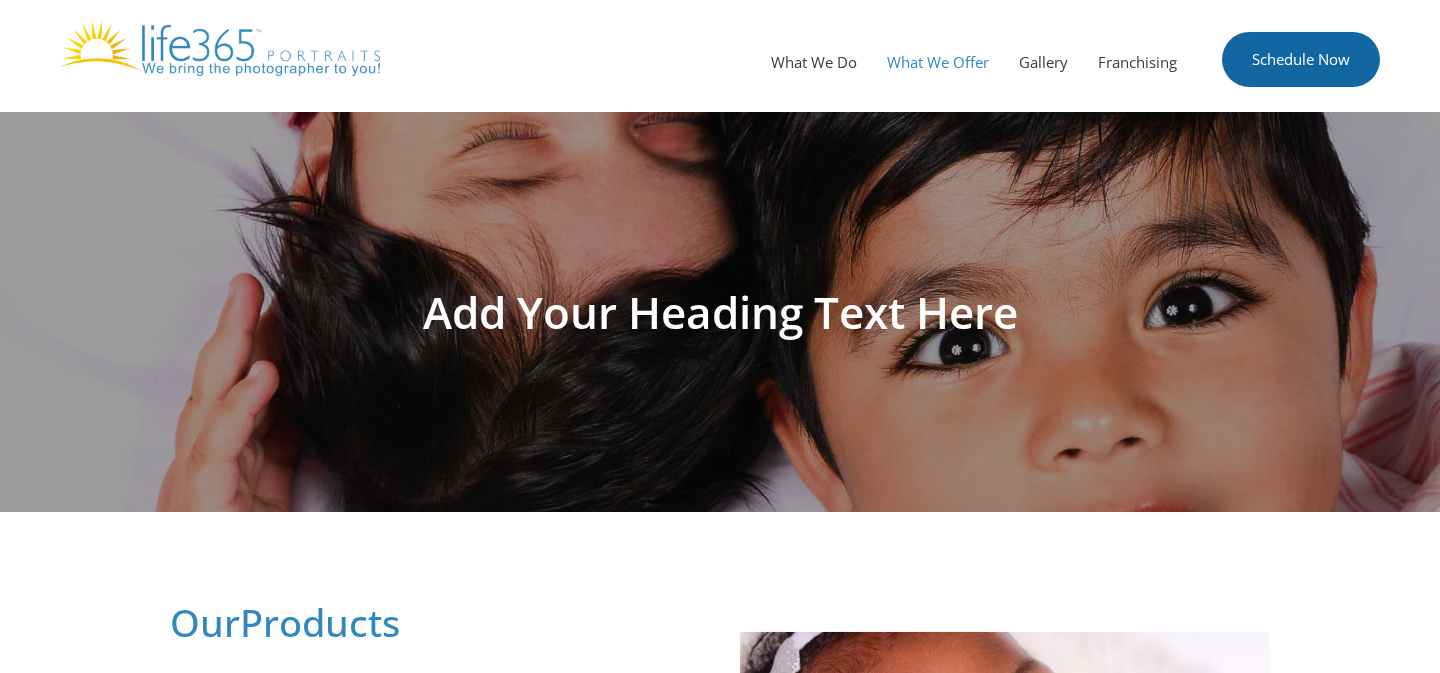 click on "Schedule Now" at bounding box center (1301, 59) 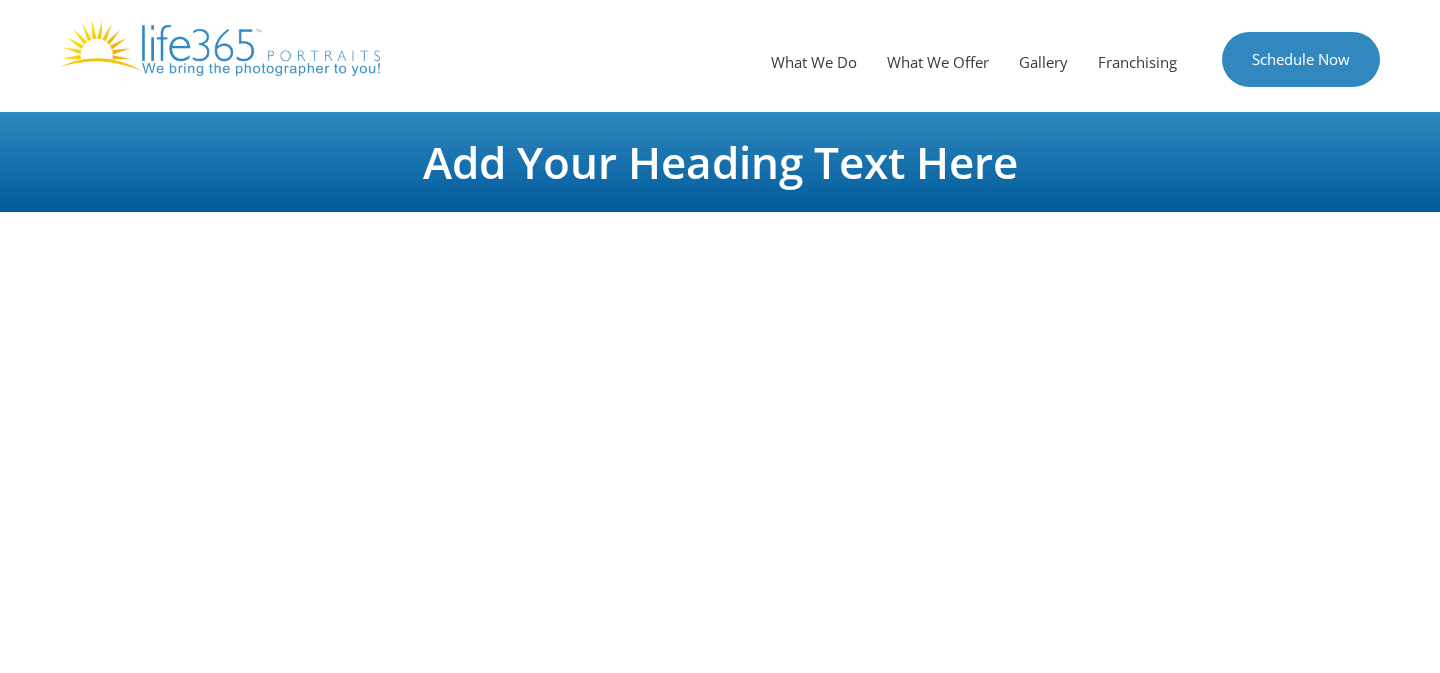scroll, scrollTop: 0, scrollLeft: 0, axis: both 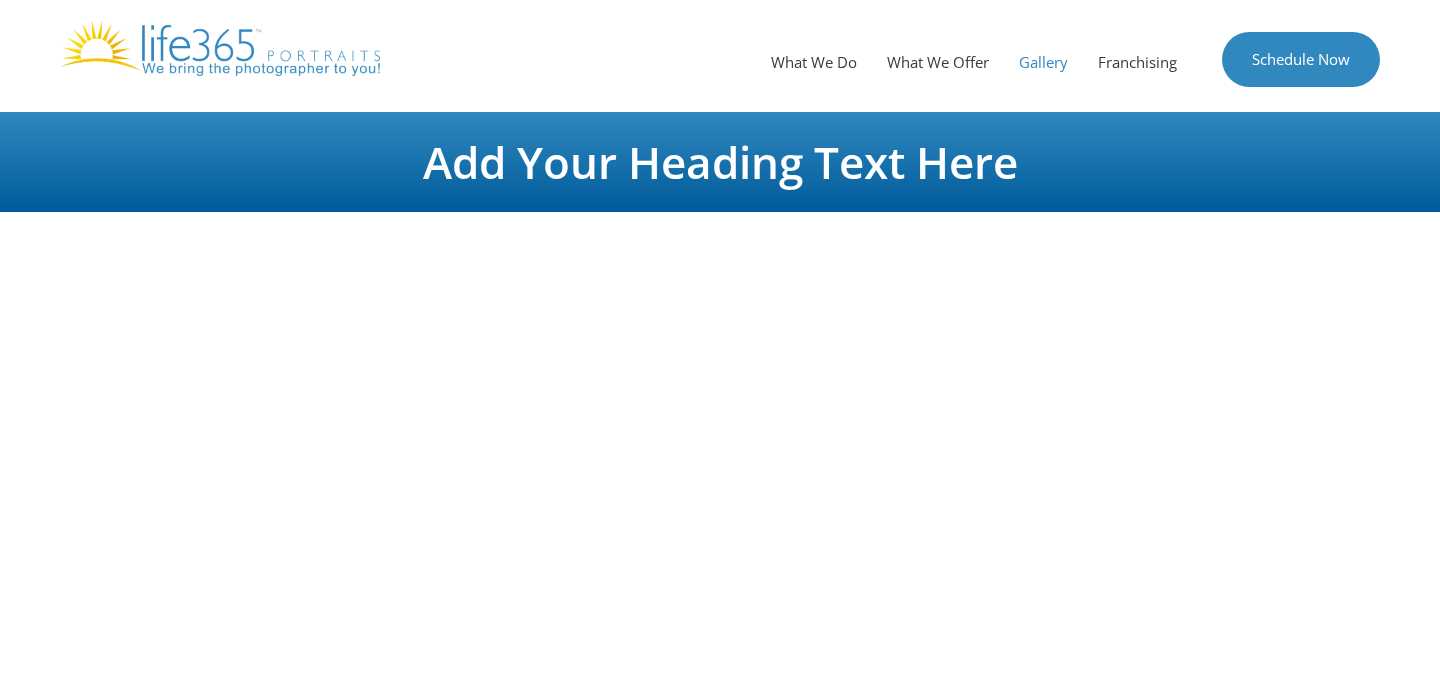 click on "Gallery" at bounding box center [1043, 62] 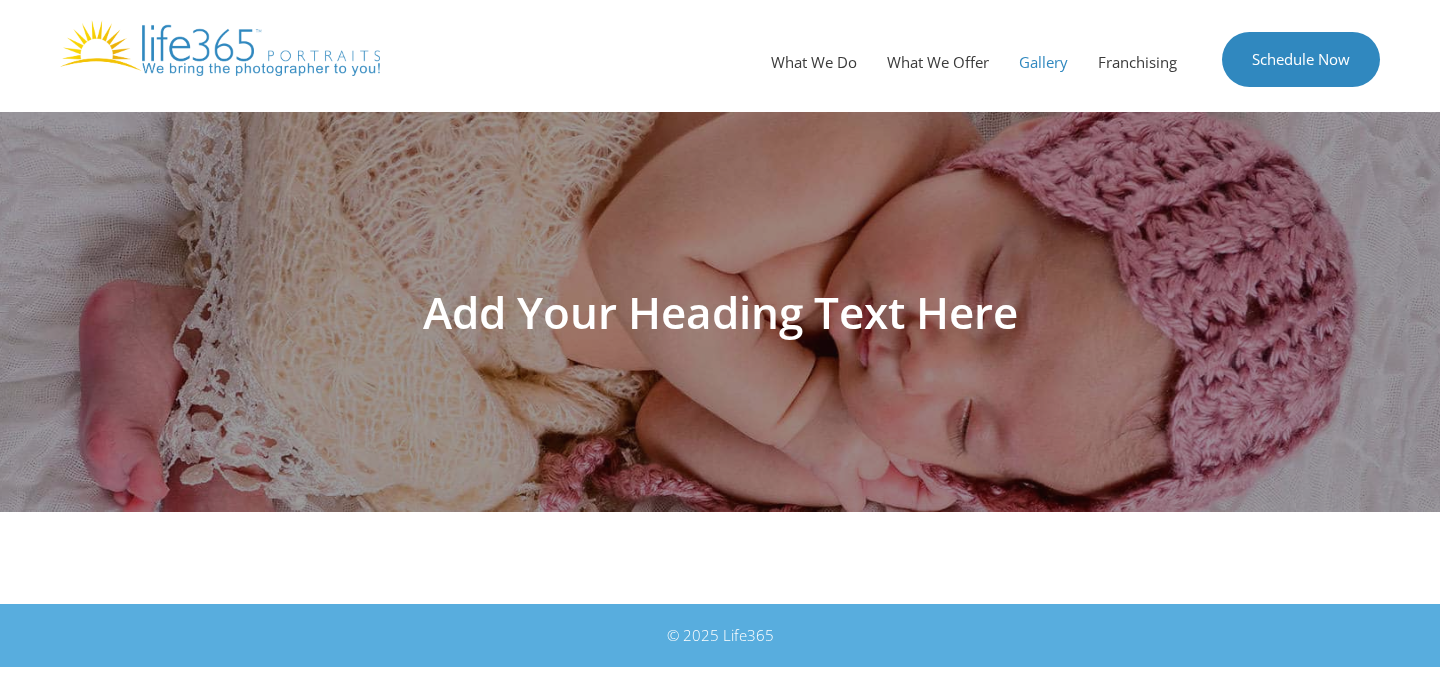 scroll, scrollTop: 0, scrollLeft: 0, axis: both 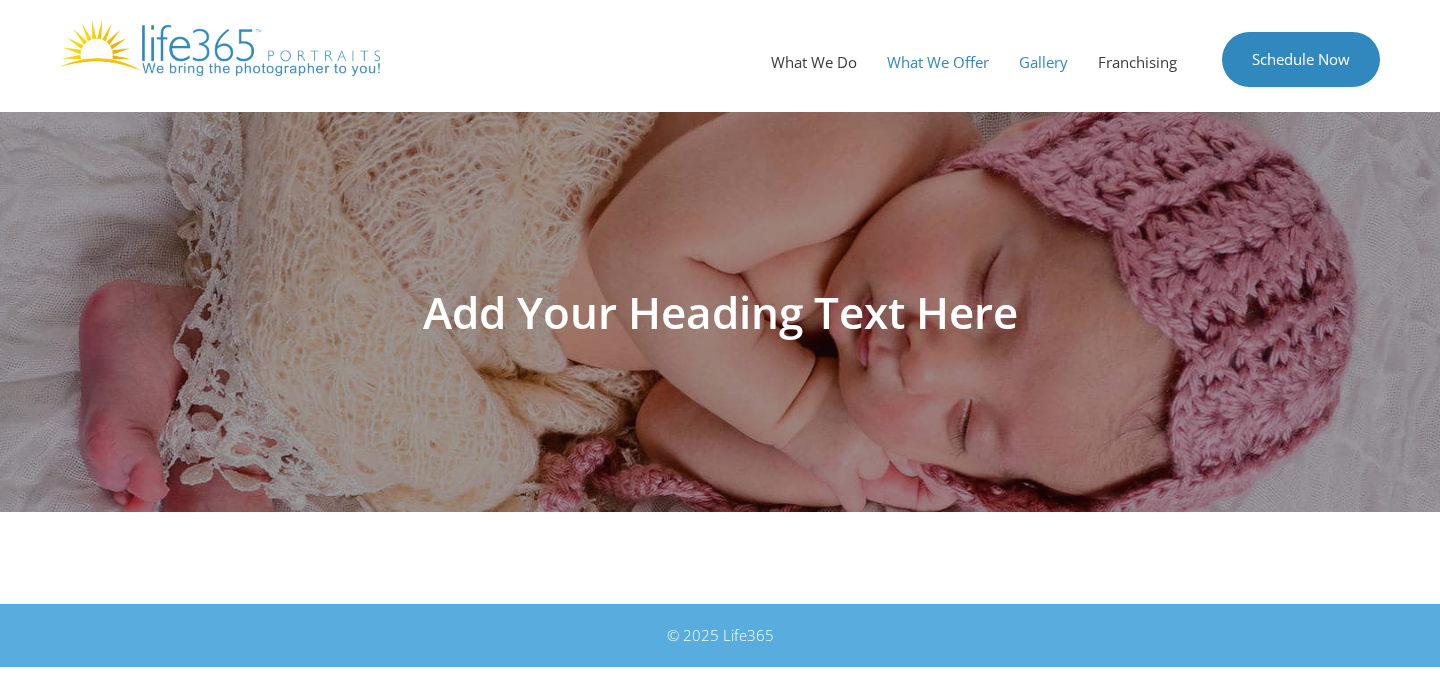 click on "What We Offer" at bounding box center (938, 62) 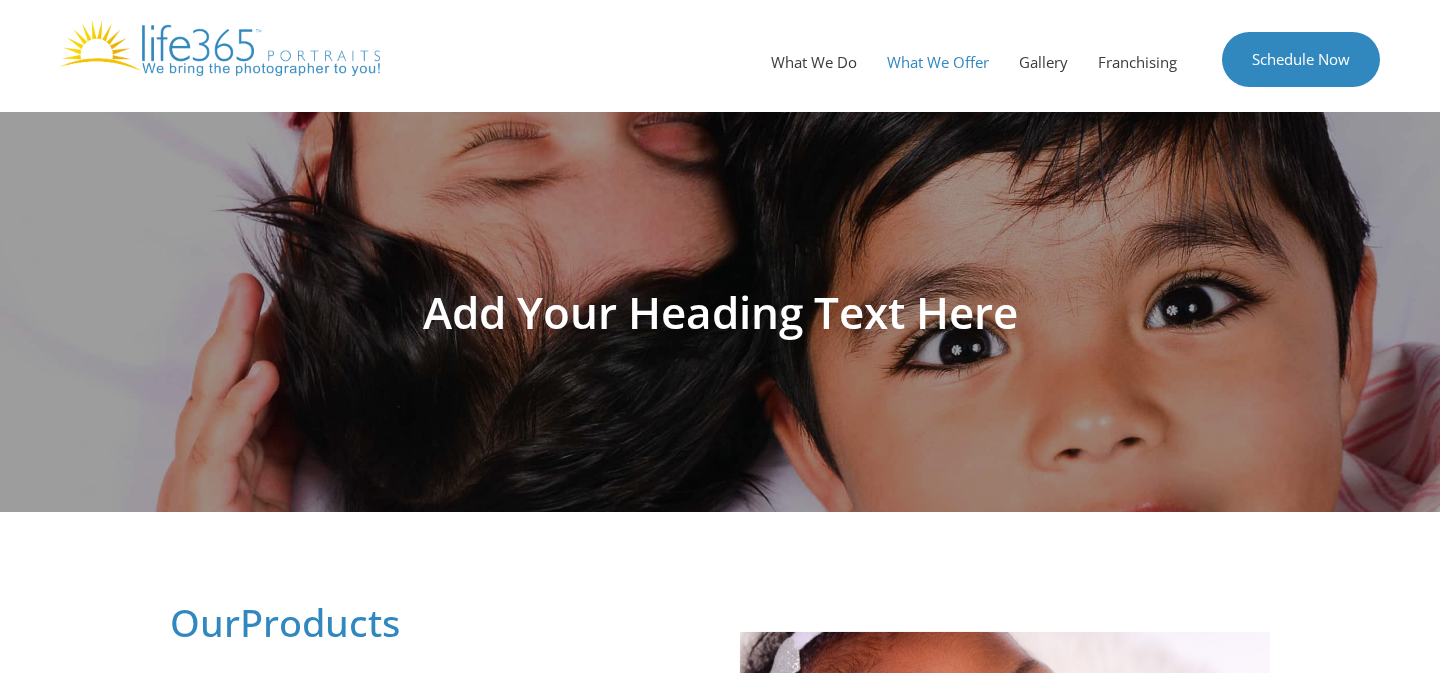 scroll, scrollTop: 0, scrollLeft: 0, axis: both 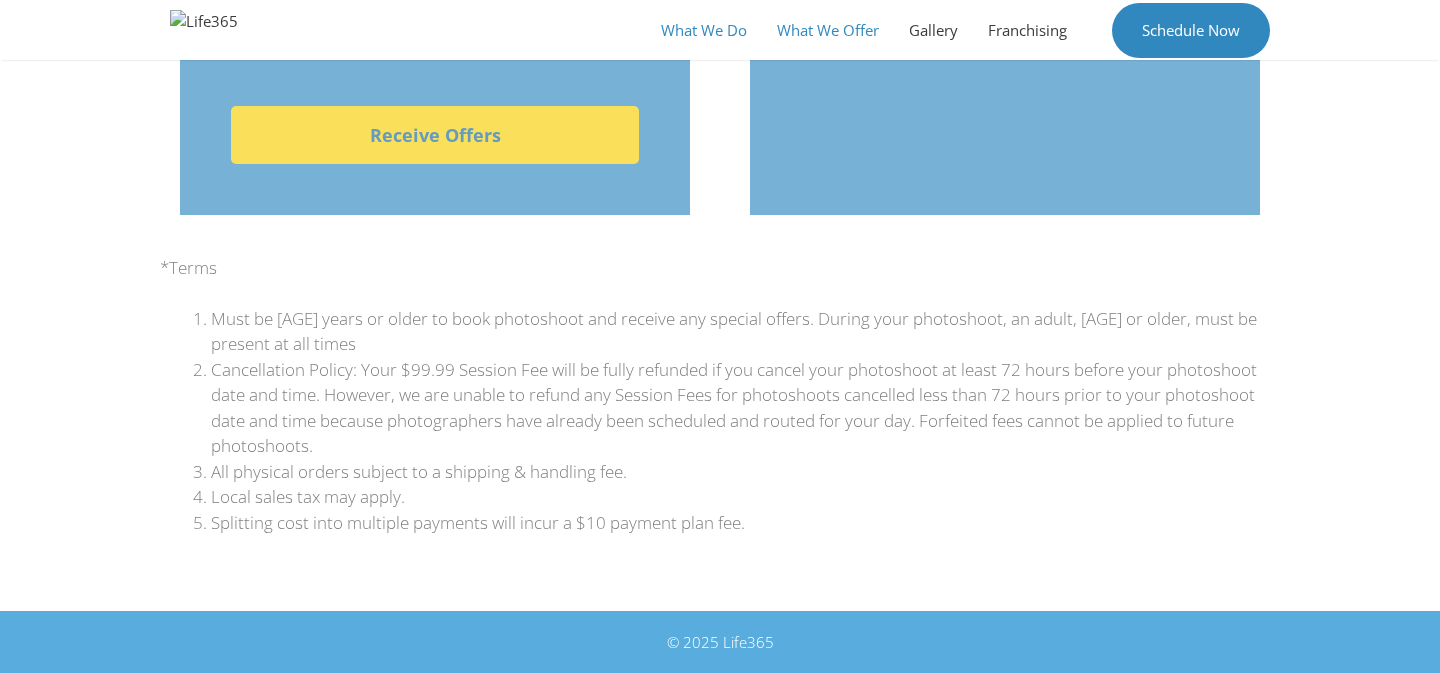 click on "What We Do" at bounding box center (704, 30) 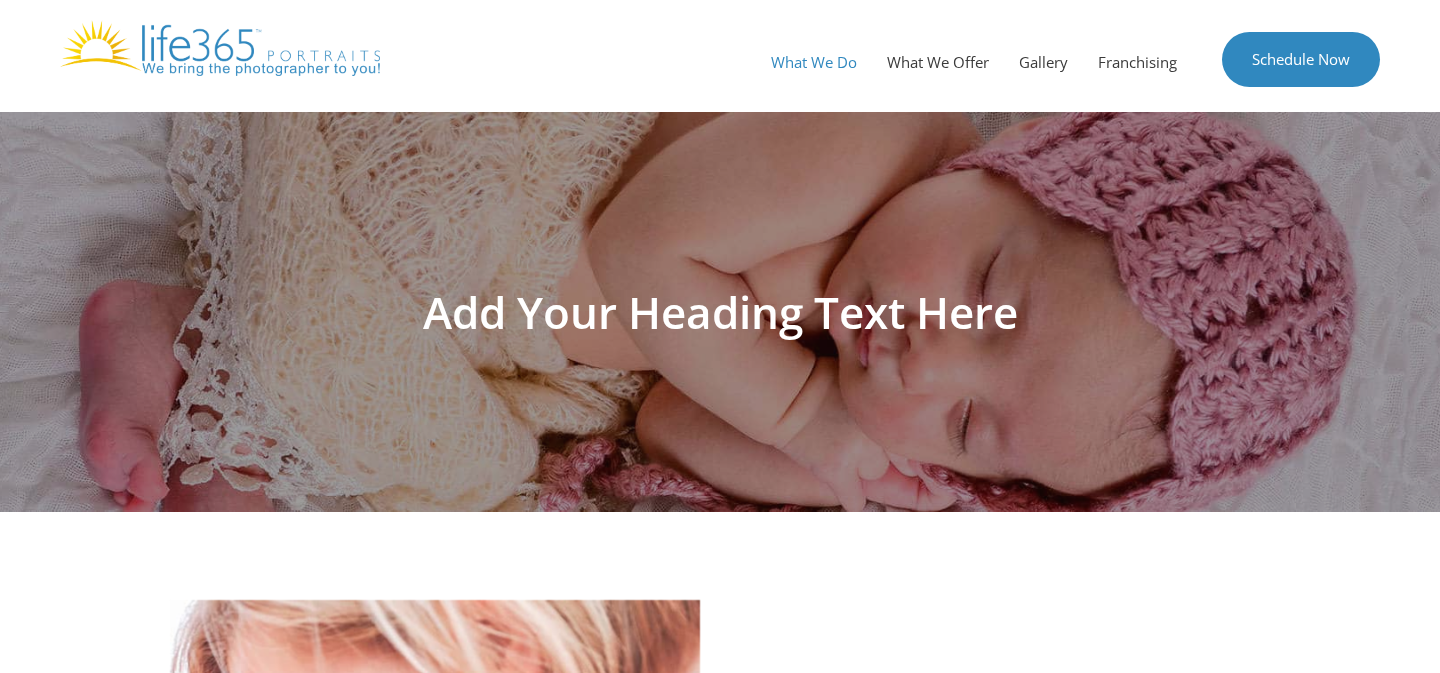 scroll, scrollTop: 0, scrollLeft: 0, axis: both 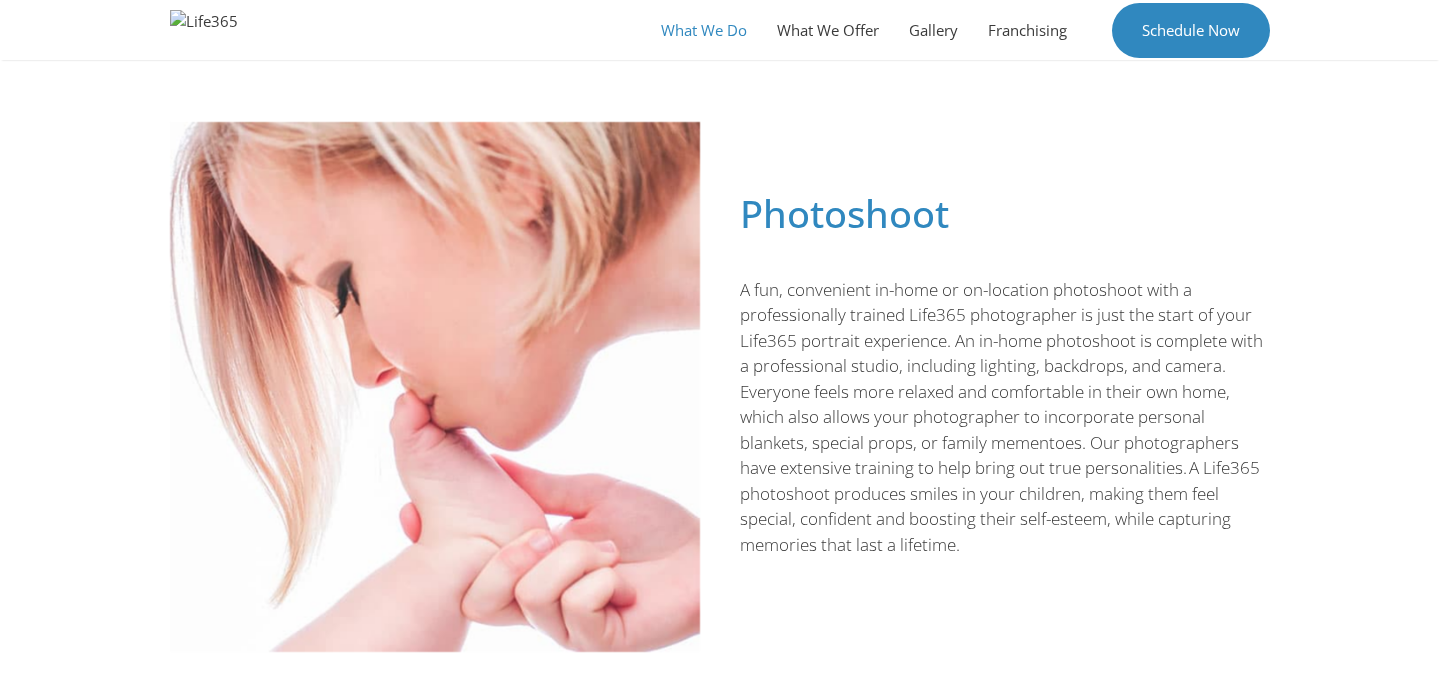 click at bounding box center (435, 387) 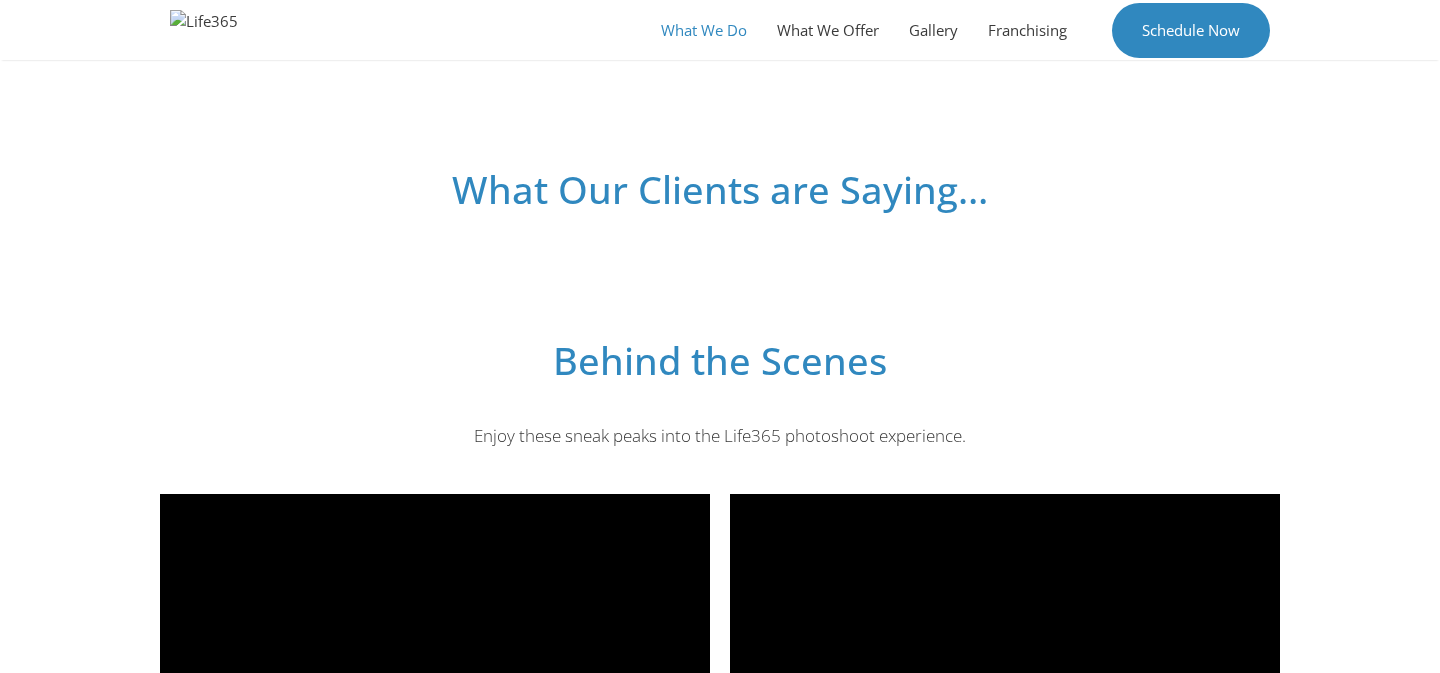 scroll, scrollTop: 2356, scrollLeft: 0, axis: vertical 